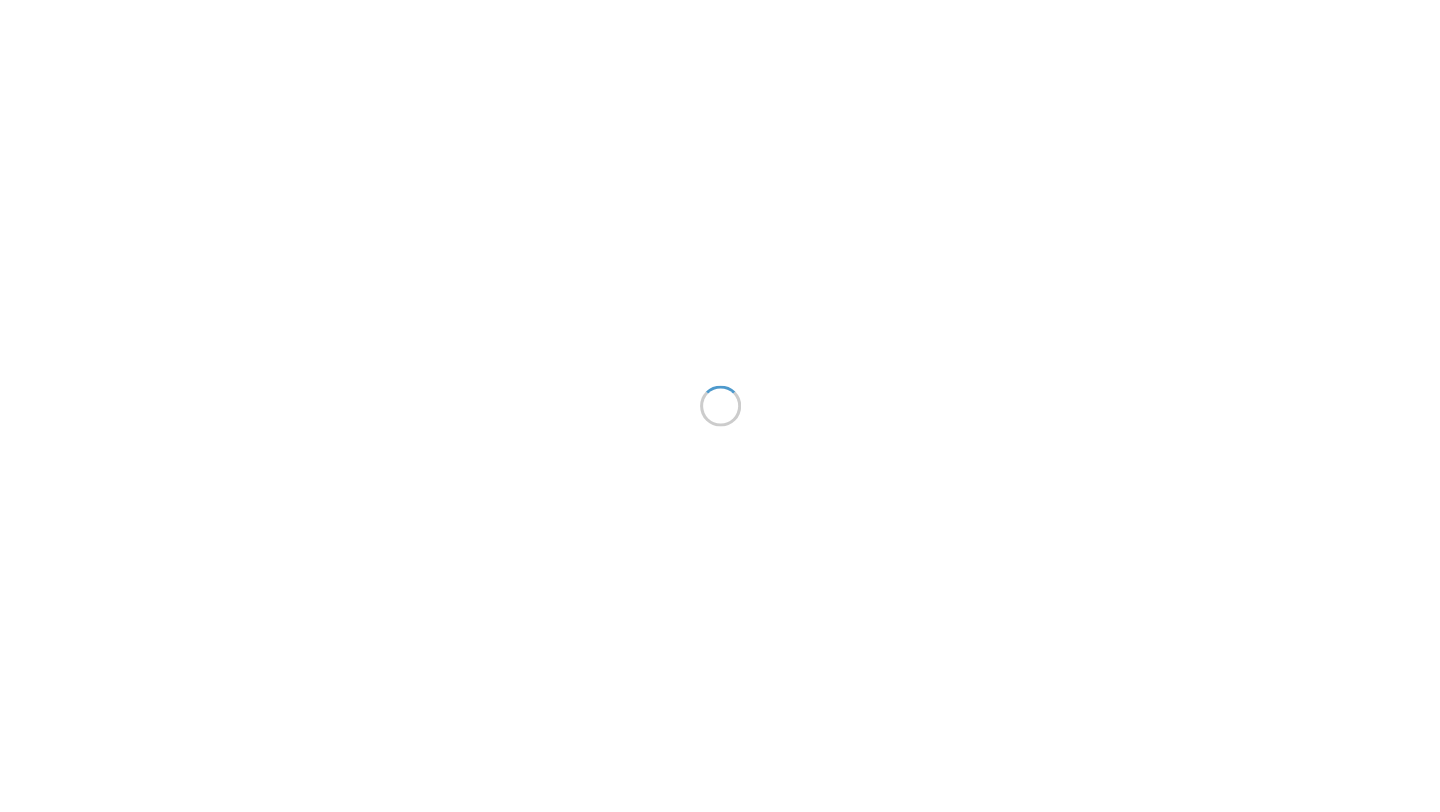 scroll, scrollTop: 0, scrollLeft: 0, axis: both 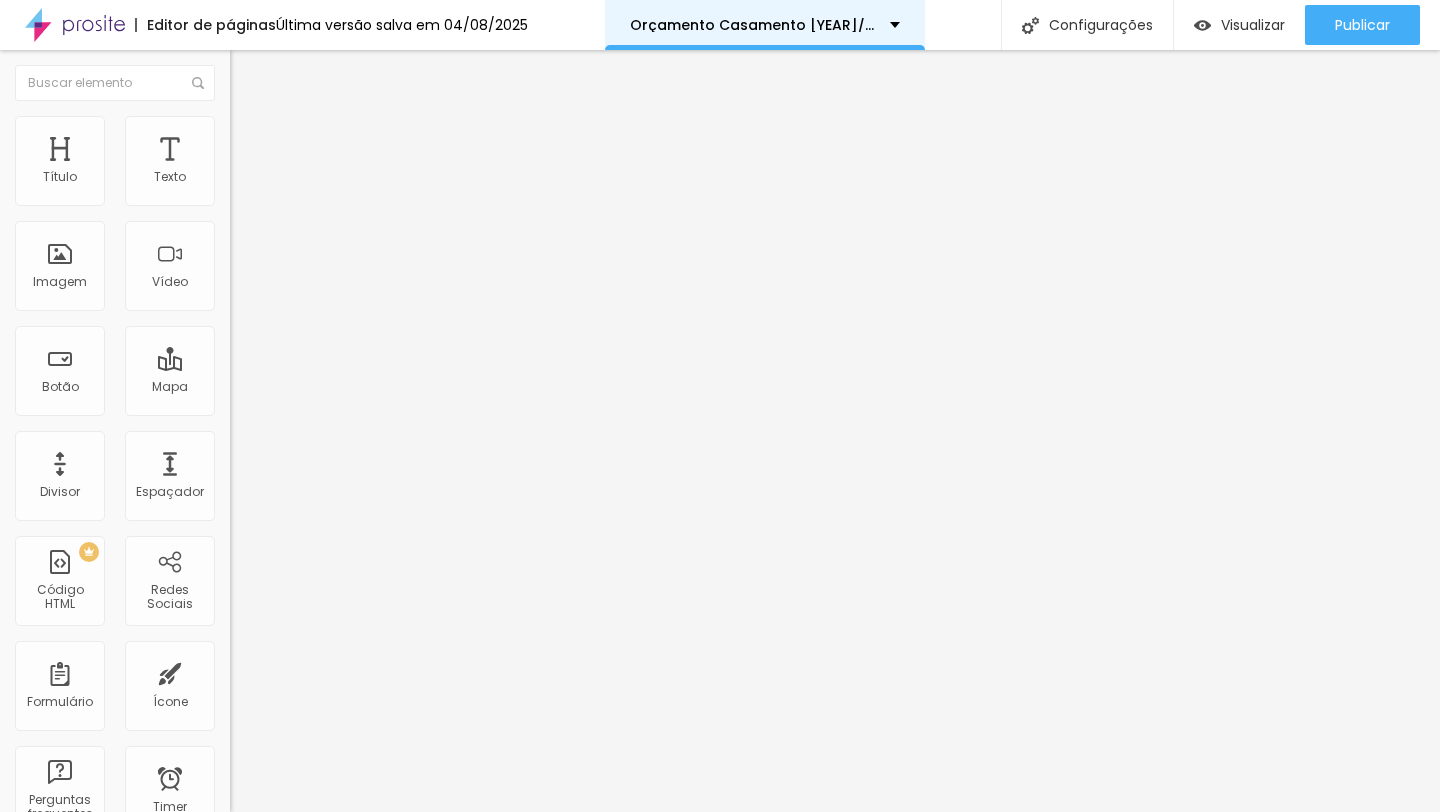 click on "Orçamento Casamento [YEAR]/[YEAR]" at bounding box center [765, 25] 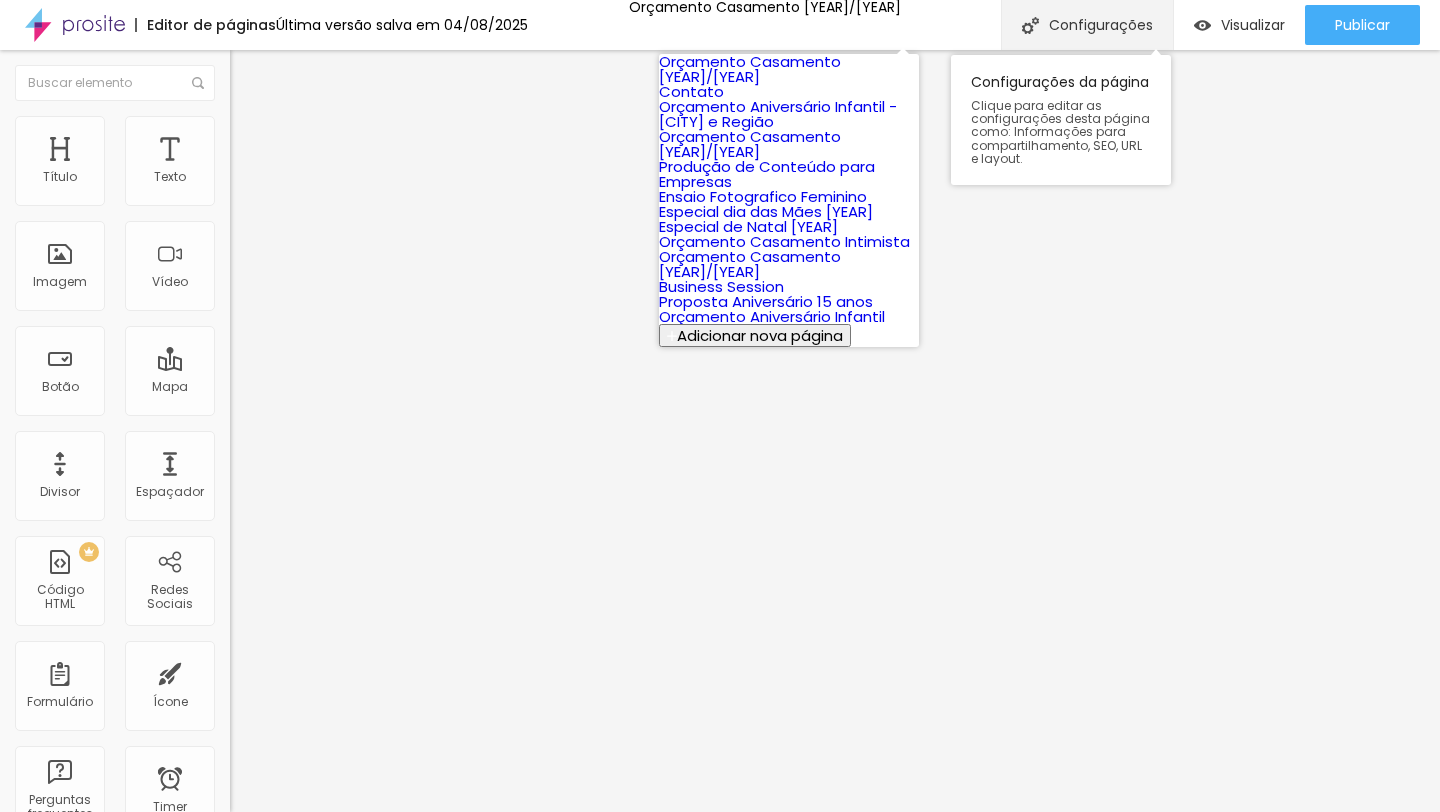 click on "Configurações" at bounding box center (1087, 25) 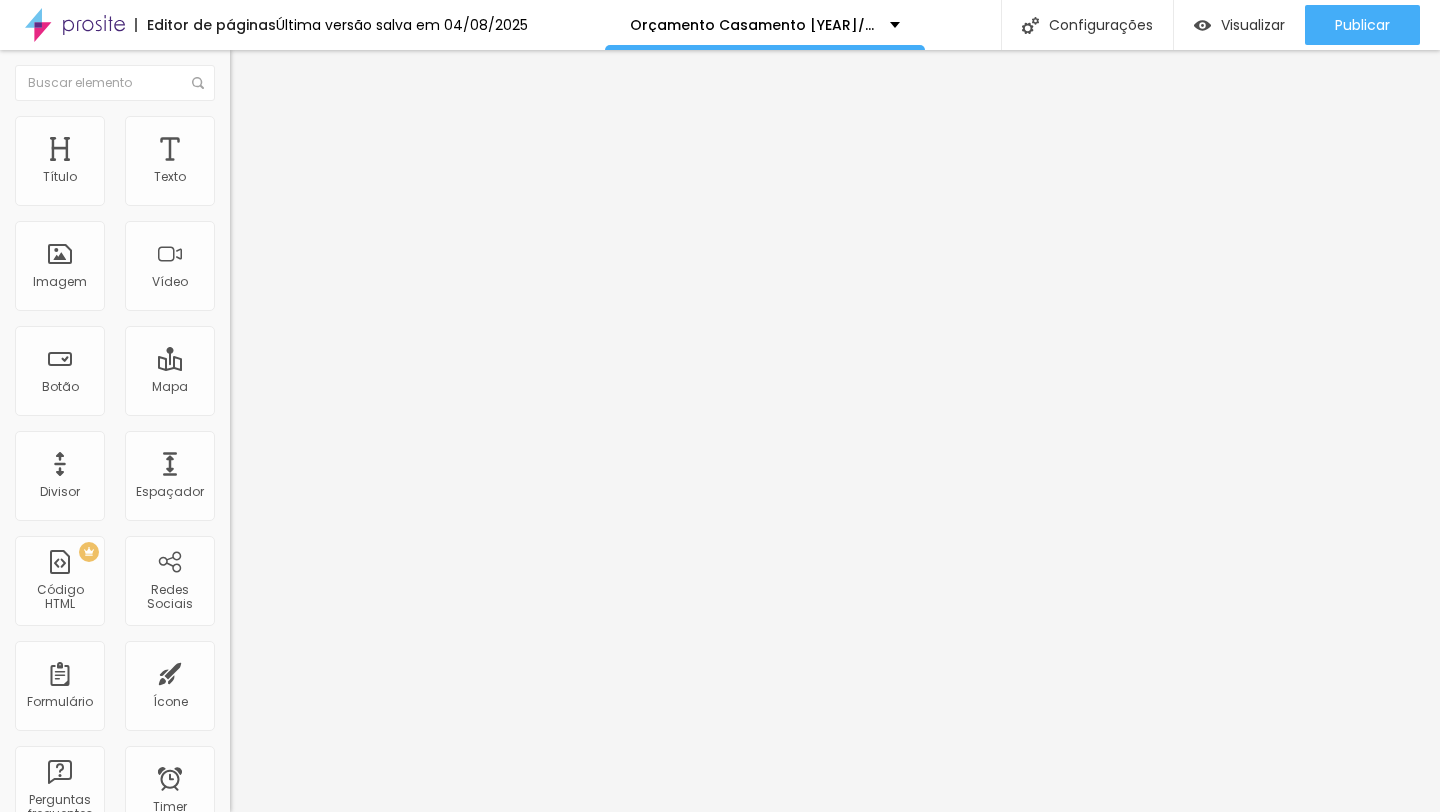 click on "Orçamento Casamento [YEAR]/[YEAR]" at bounding box center (720, 931) 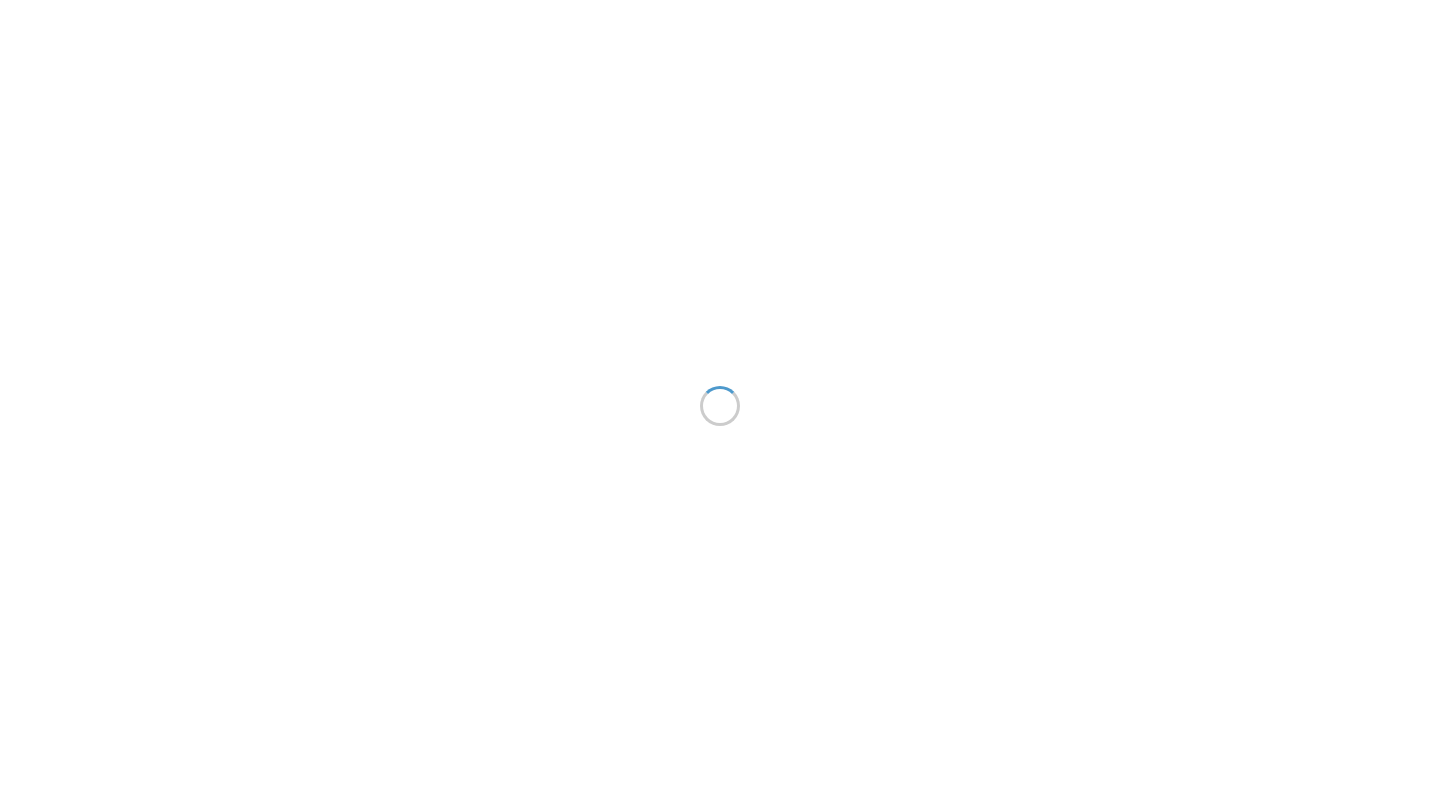 scroll, scrollTop: 0, scrollLeft: 0, axis: both 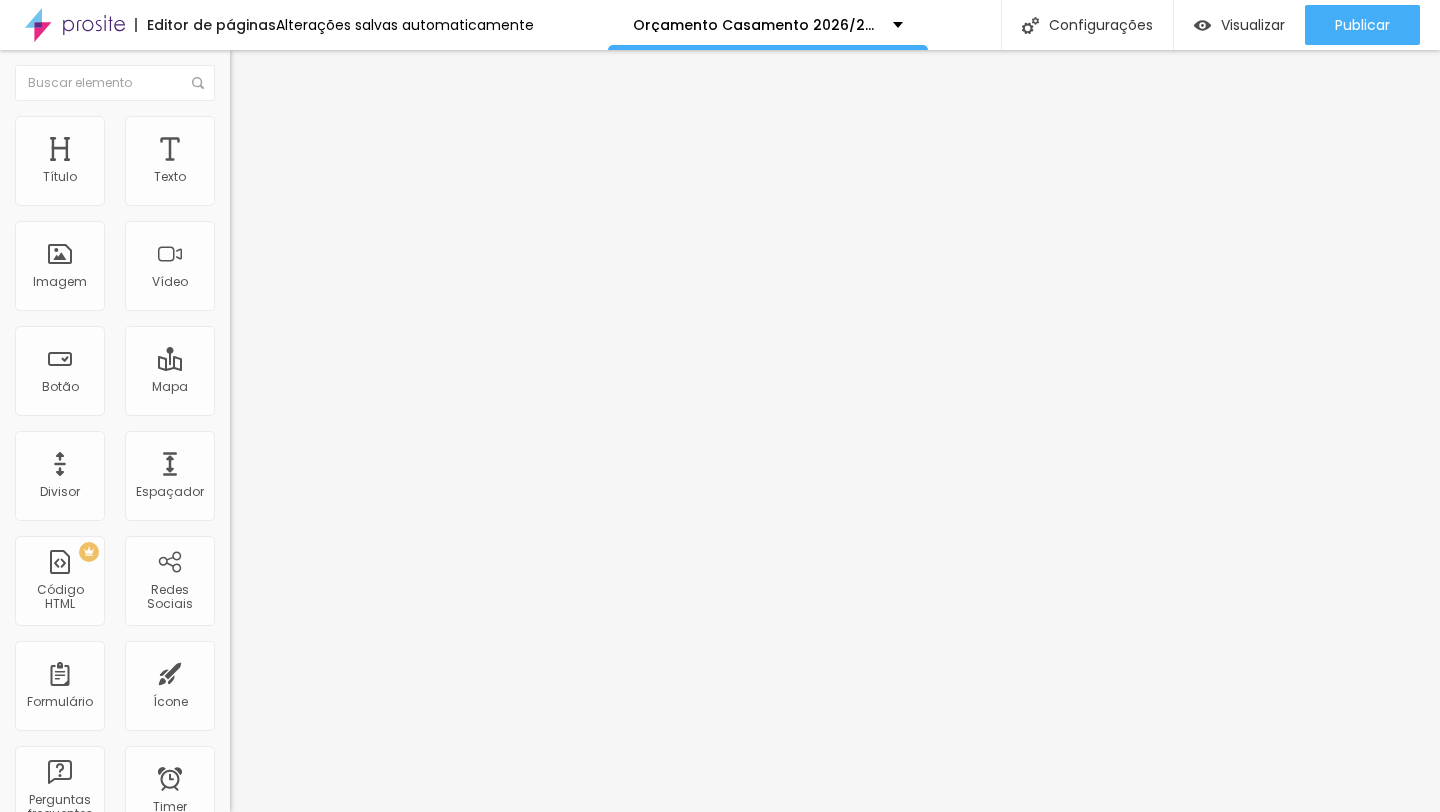 type on "17" 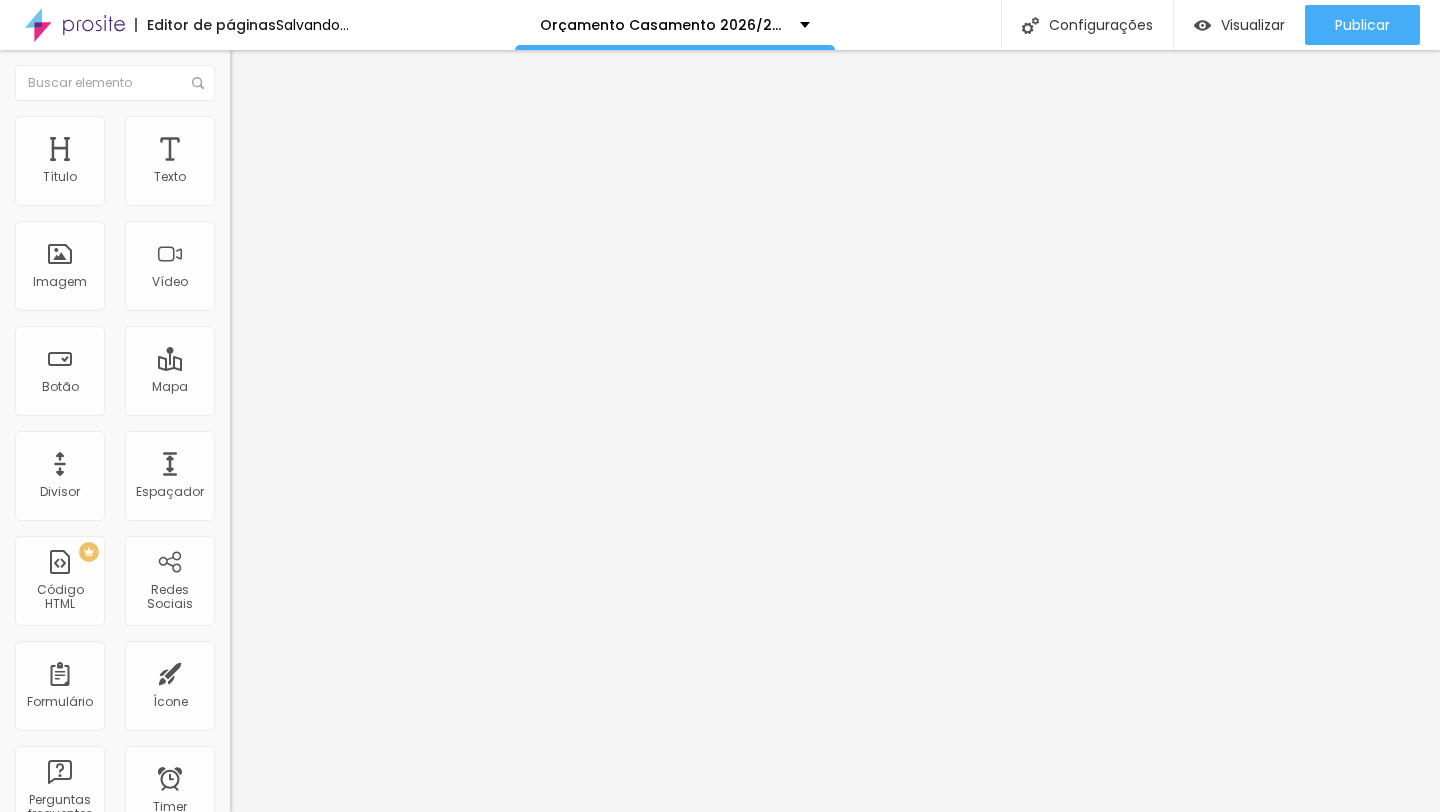 type on "20" 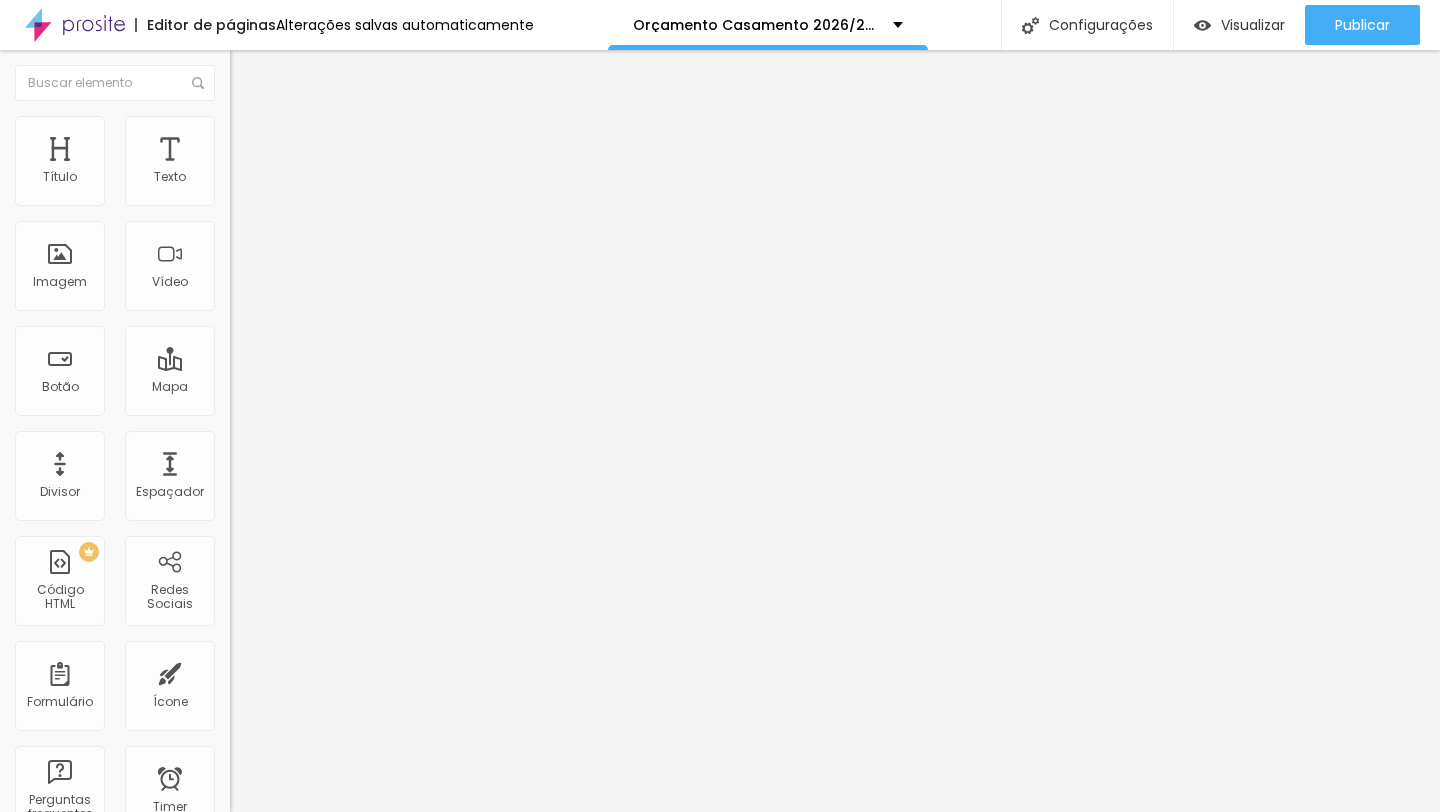 type on "17" 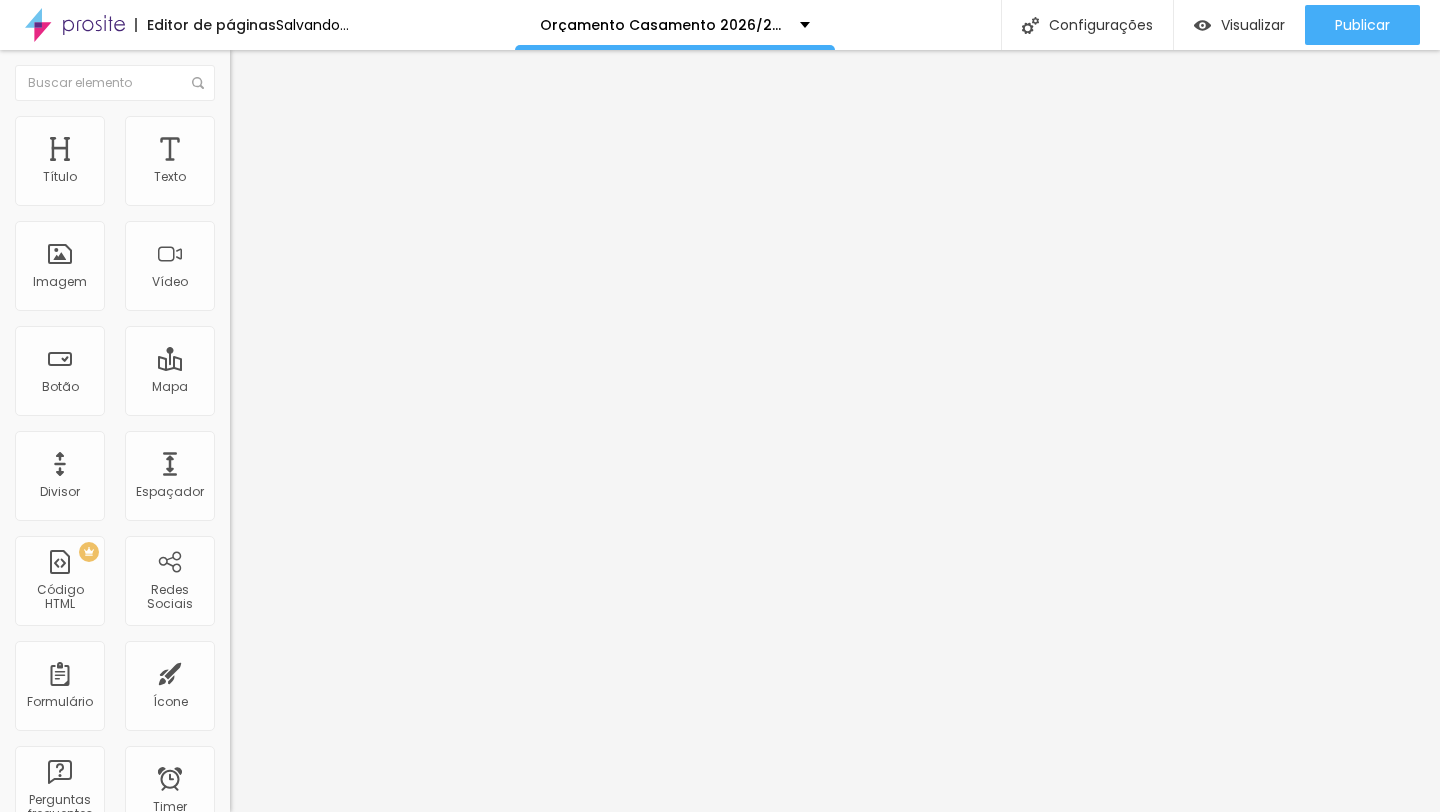 drag, startPoint x: 88, startPoint y: 199, endPoint x: 105, endPoint y: 198, distance: 17.029387 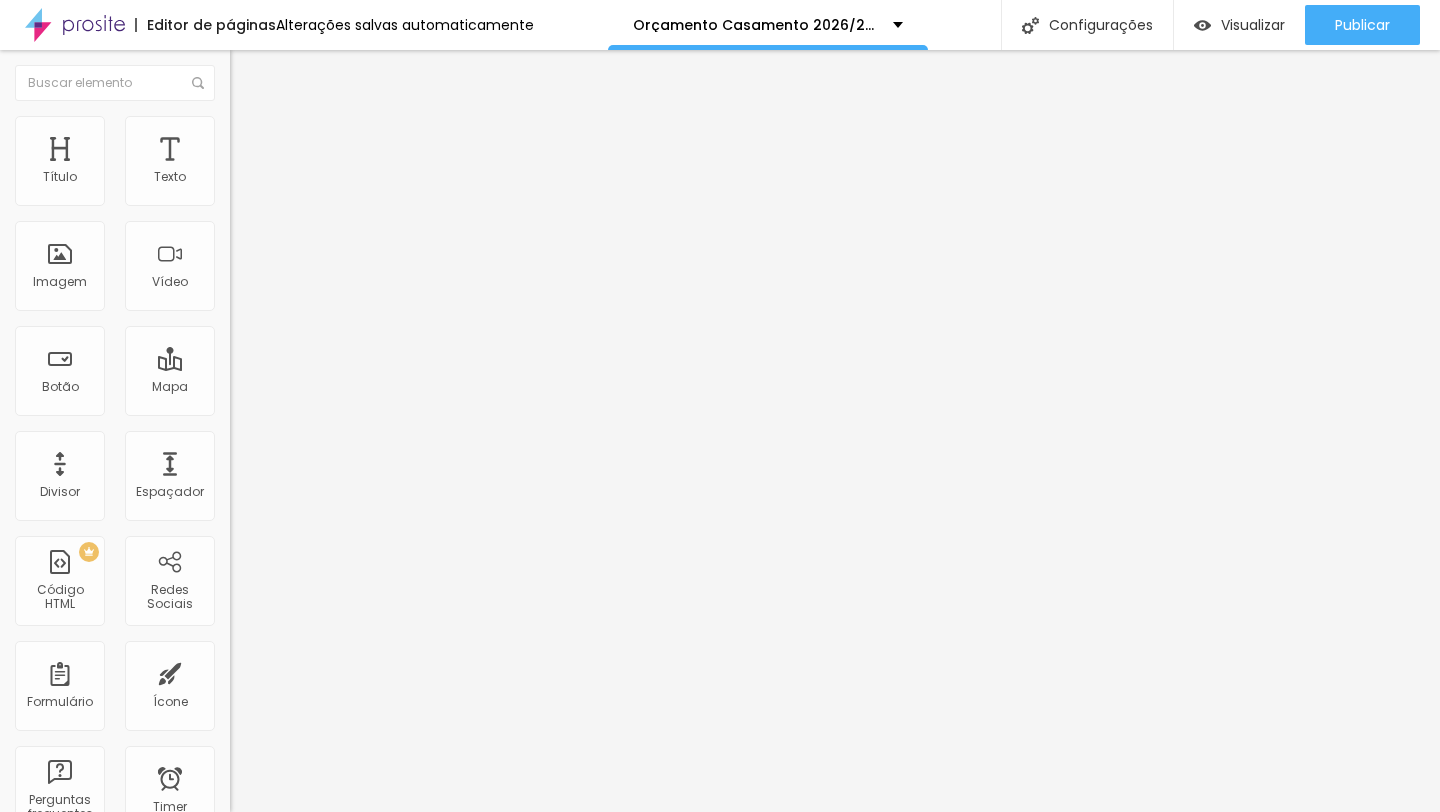 type on "17" 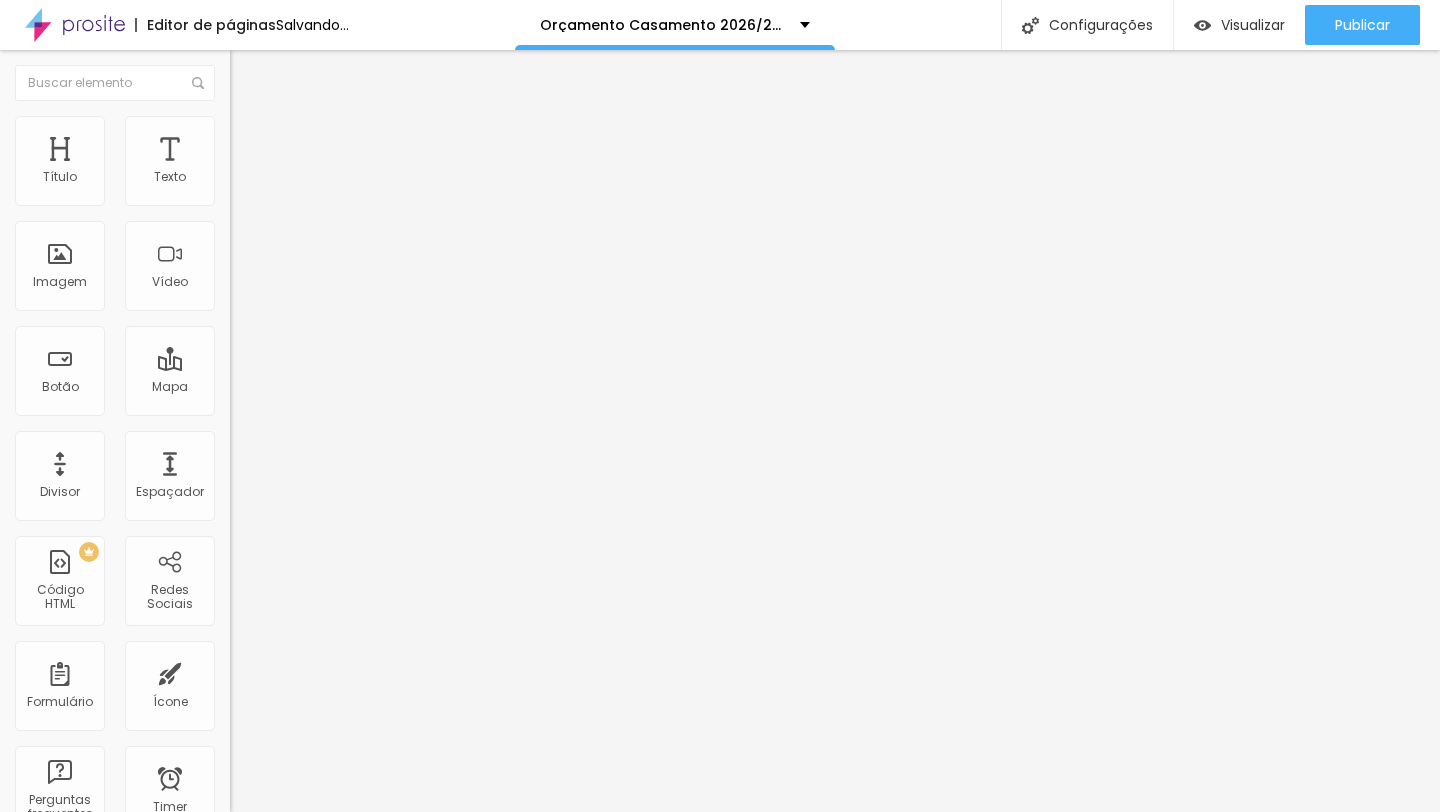 type on "20" 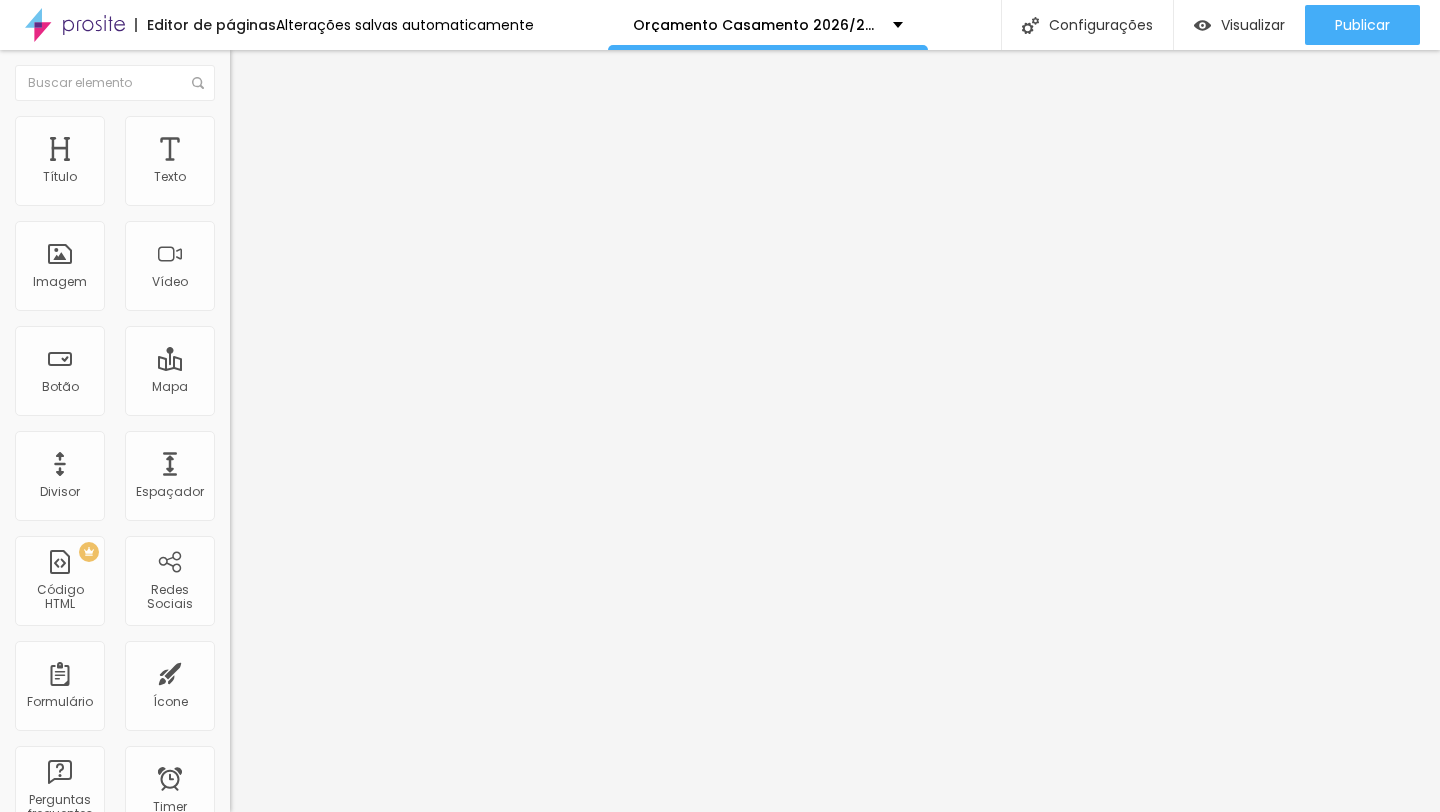 drag, startPoint x: 90, startPoint y: 195, endPoint x: 106, endPoint y: 197, distance: 16.124516 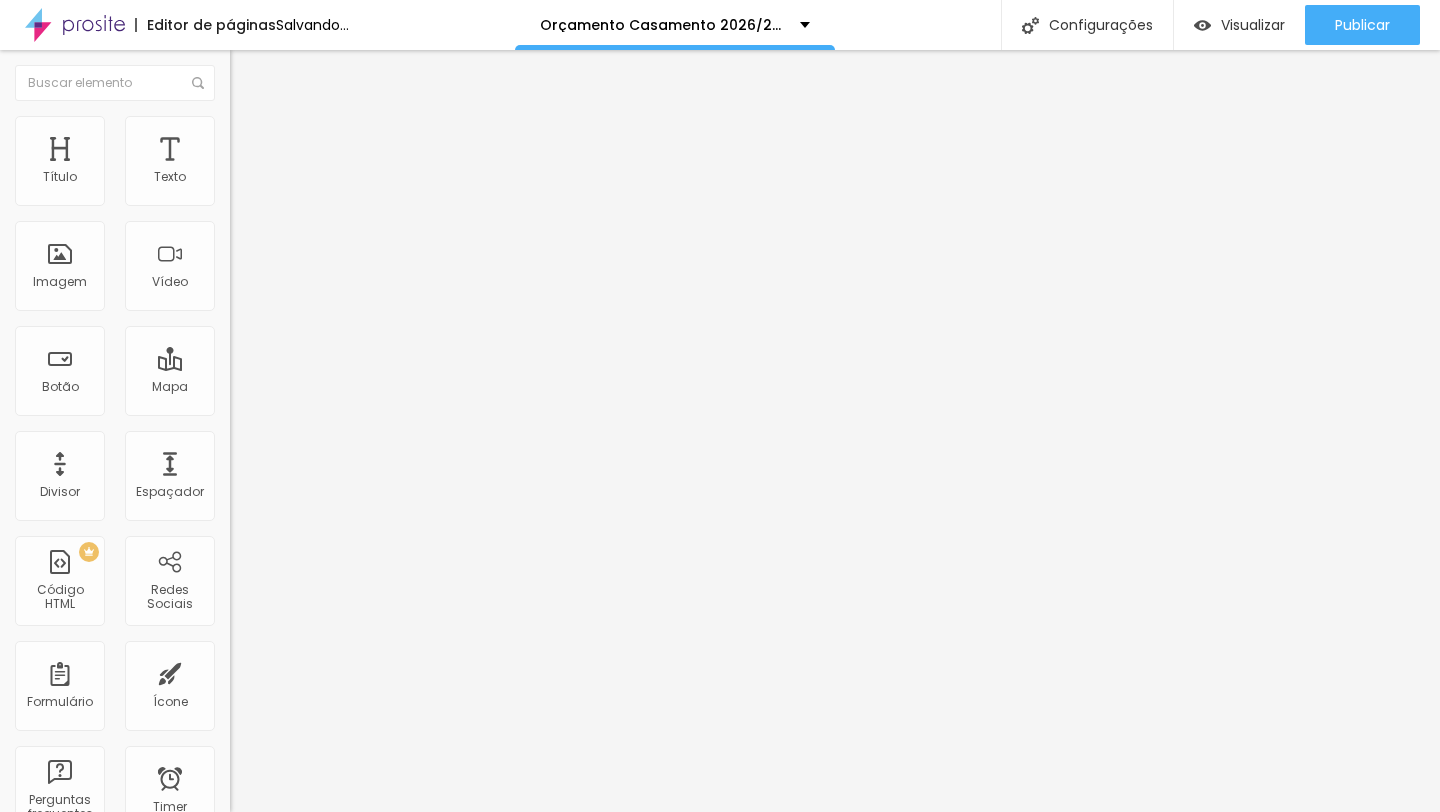 drag, startPoint x: 85, startPoint y: 193, endPoint x: 106, endPoint y: 192, distance: 21.023796 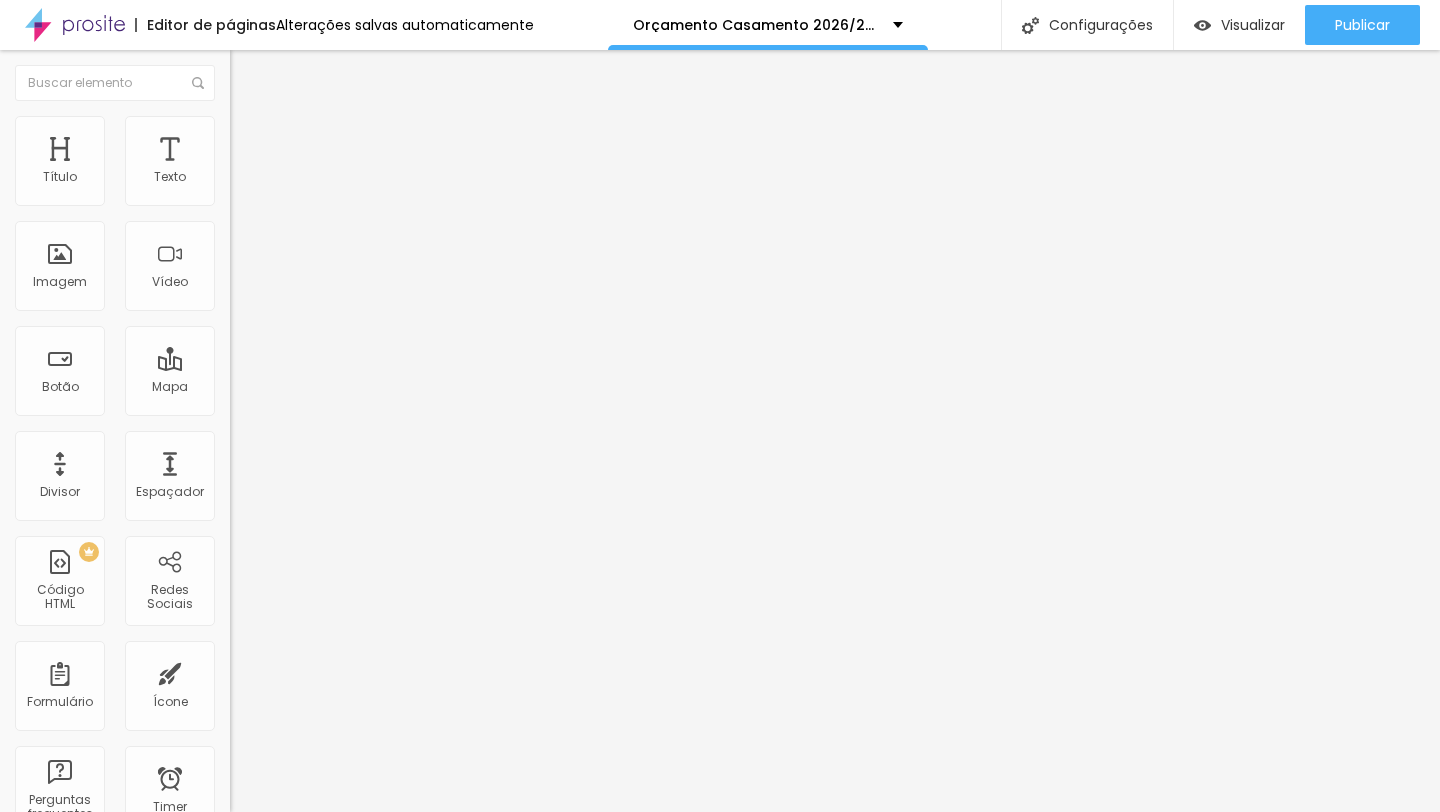 type on "21" 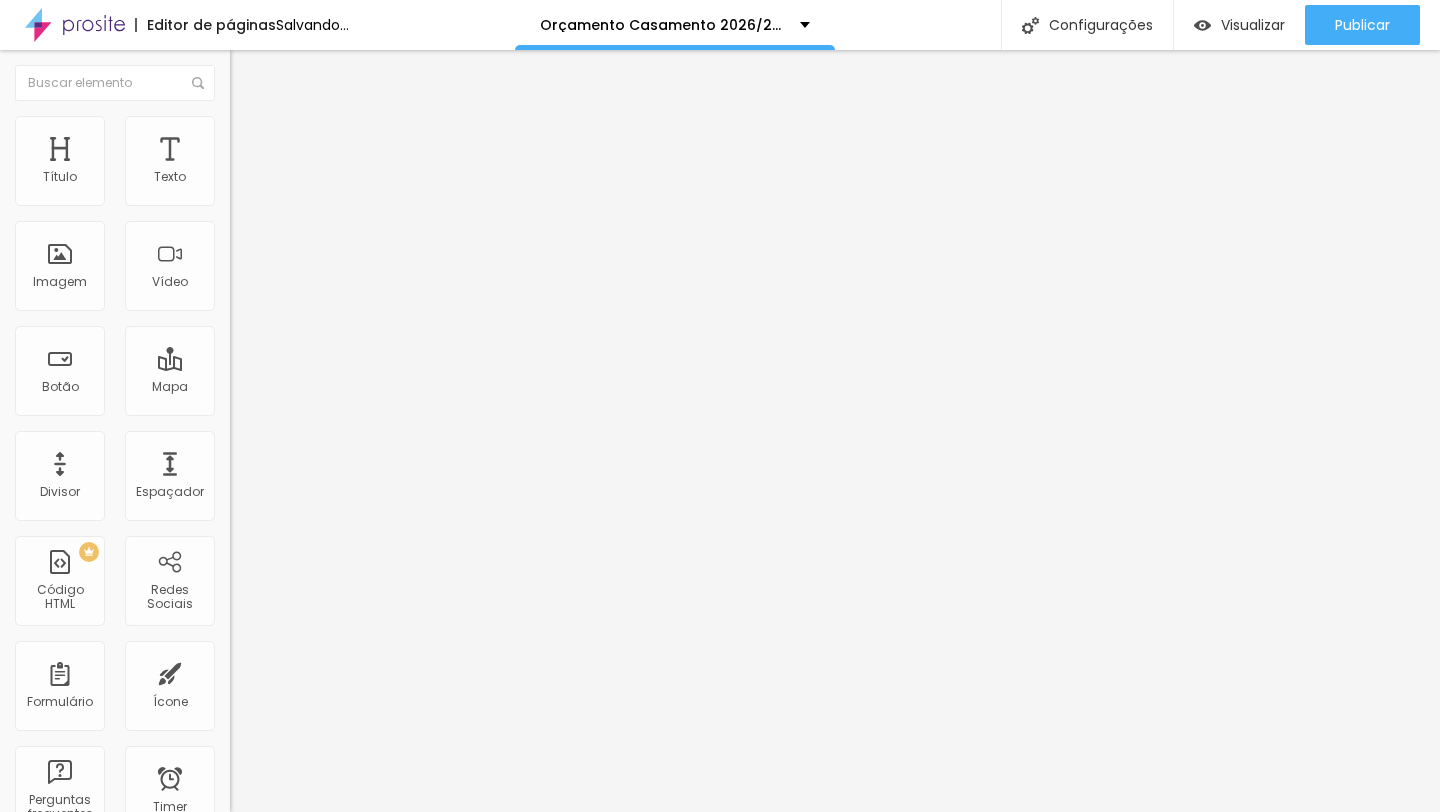 click at bounding box center (294, 376) 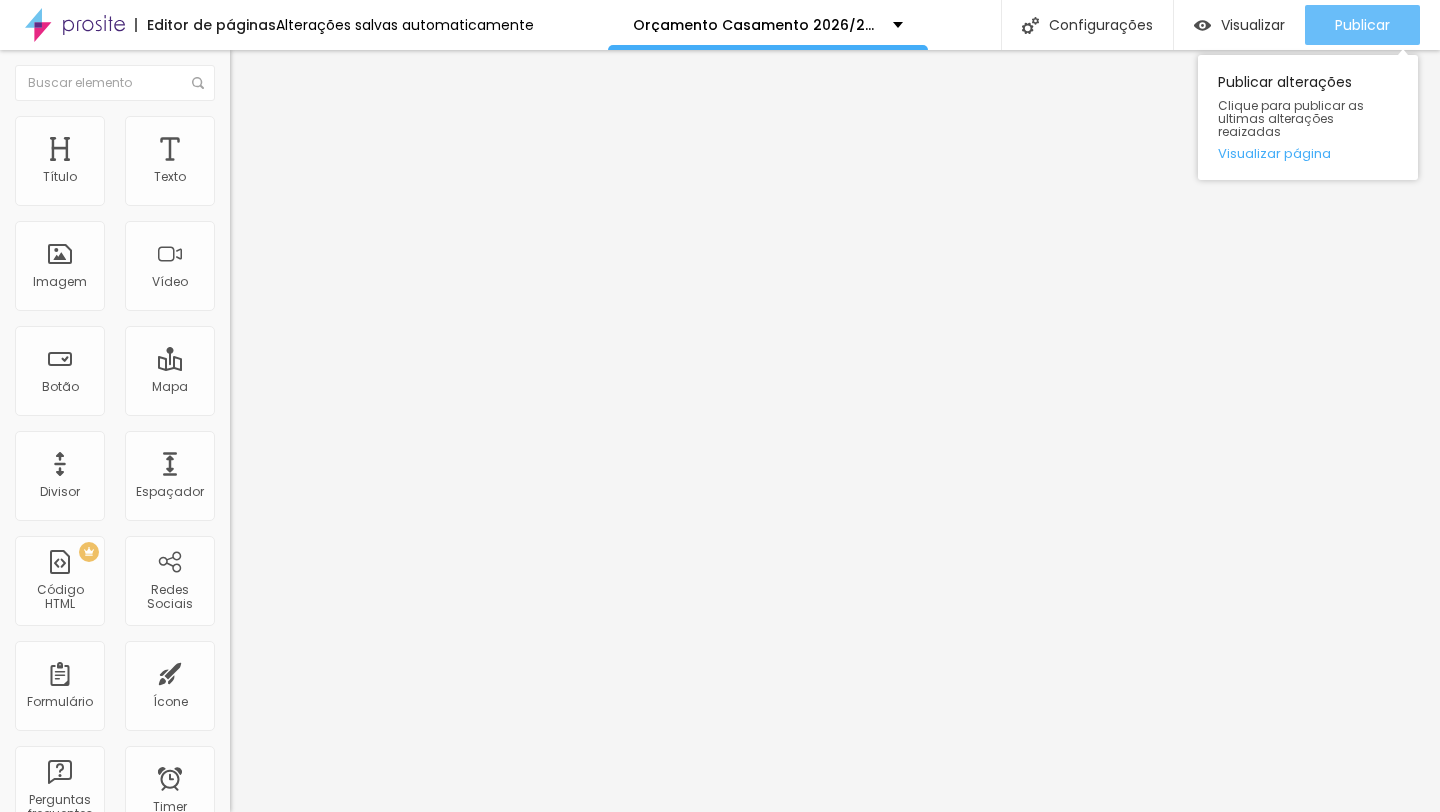 click on "Publicar" at bounding box center [1362, 25] 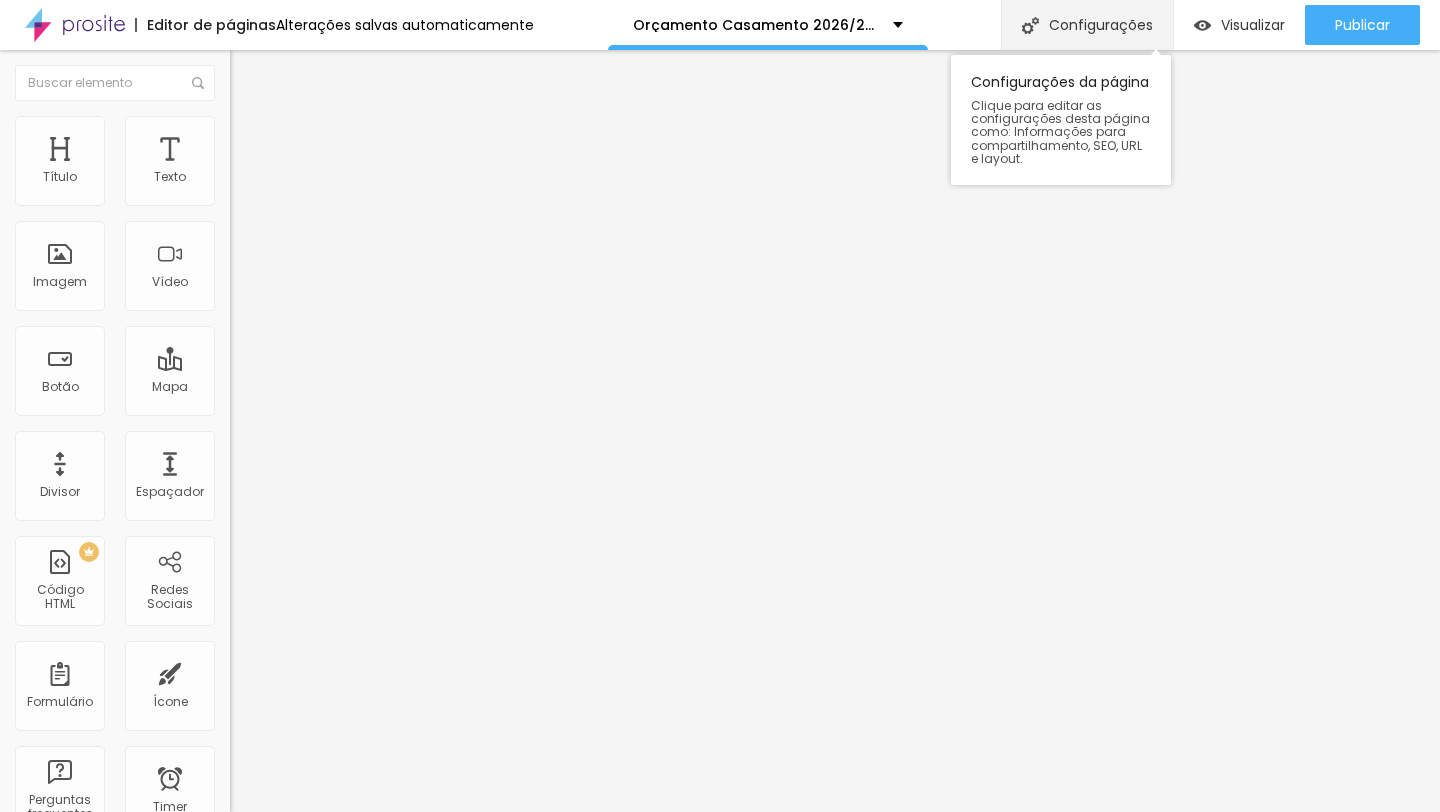 click on "Configurações" at bounding box center (1087, 25) 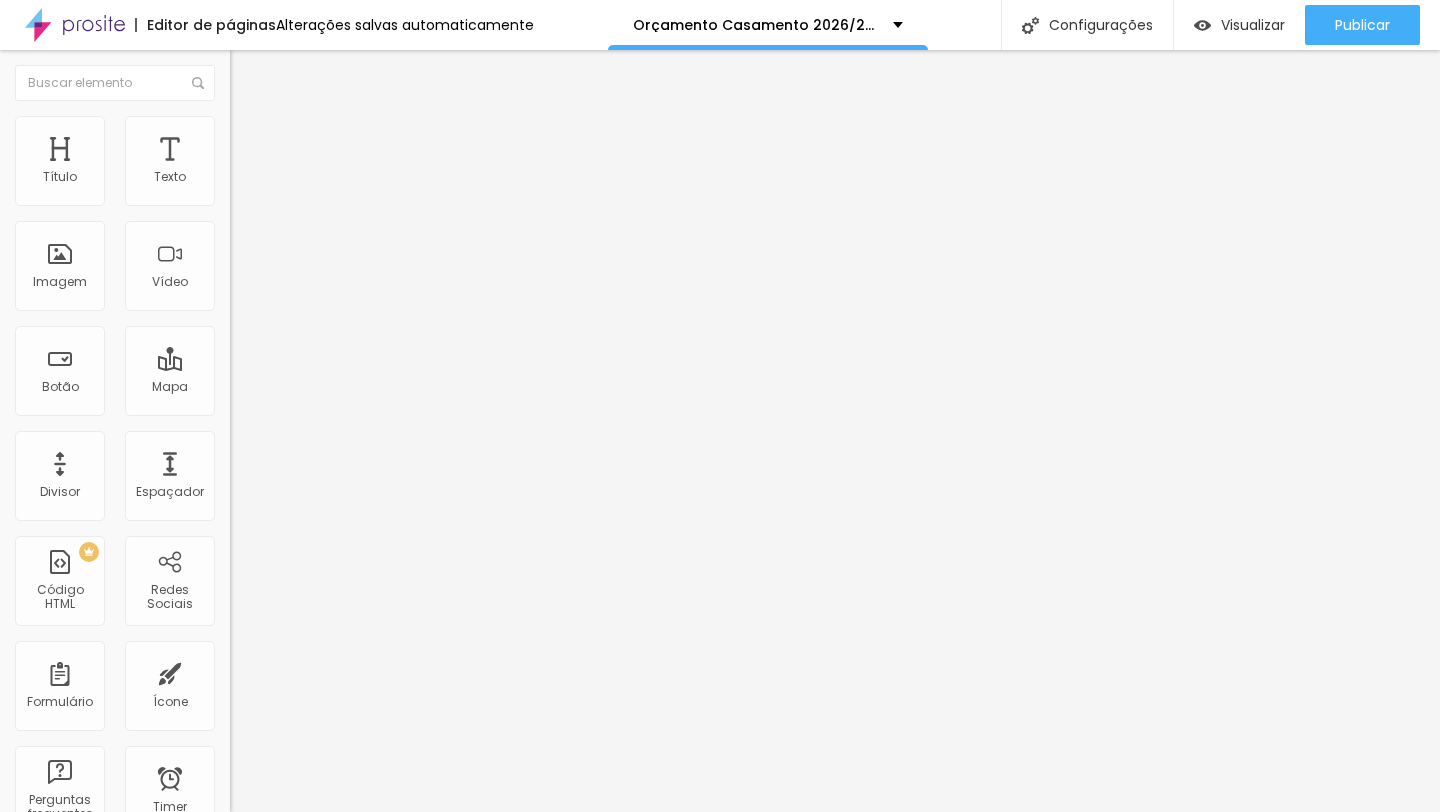 click on "/orcamento-casamento-2026-2027-2" at bounding box center (720, 1002) 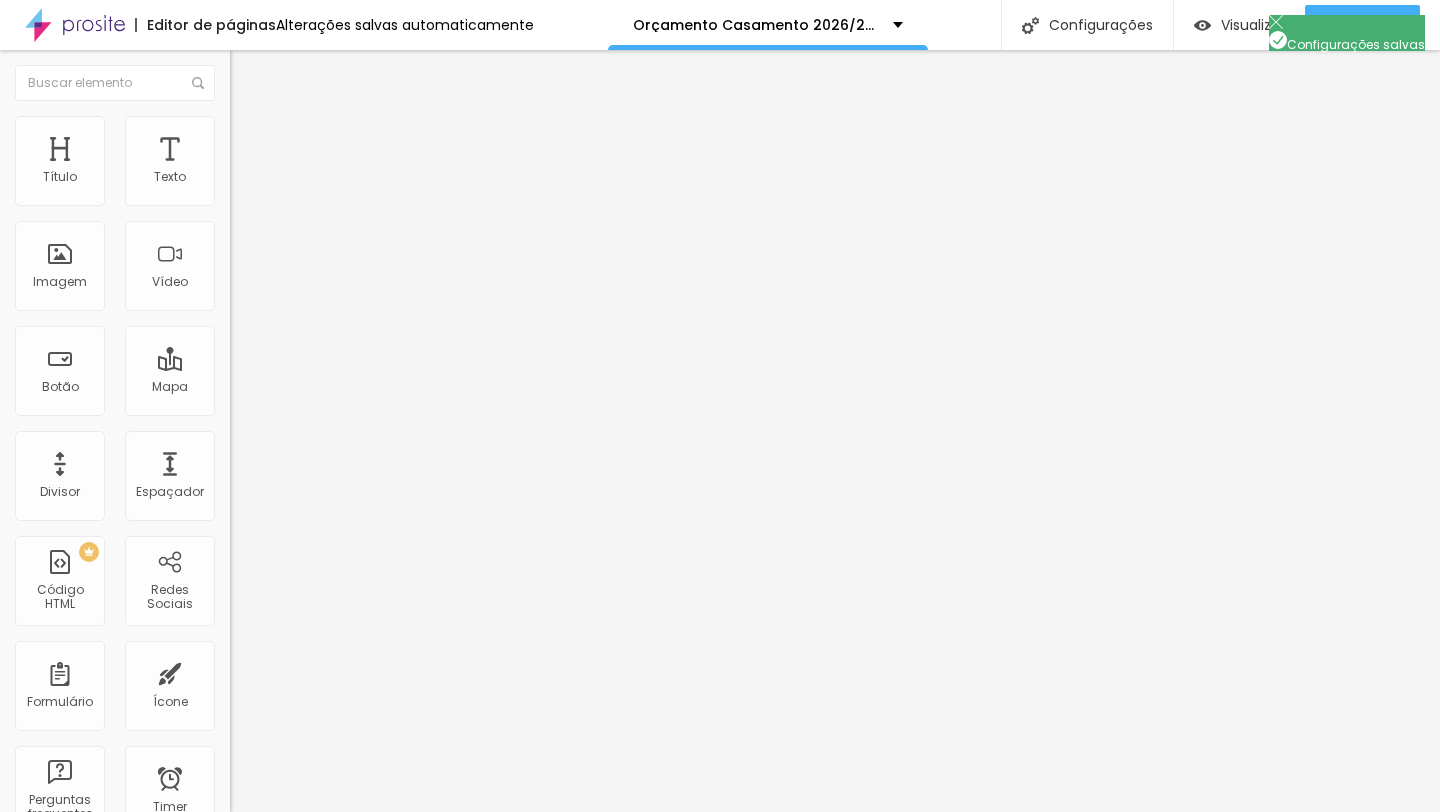 click at bounding box center [720, 833] 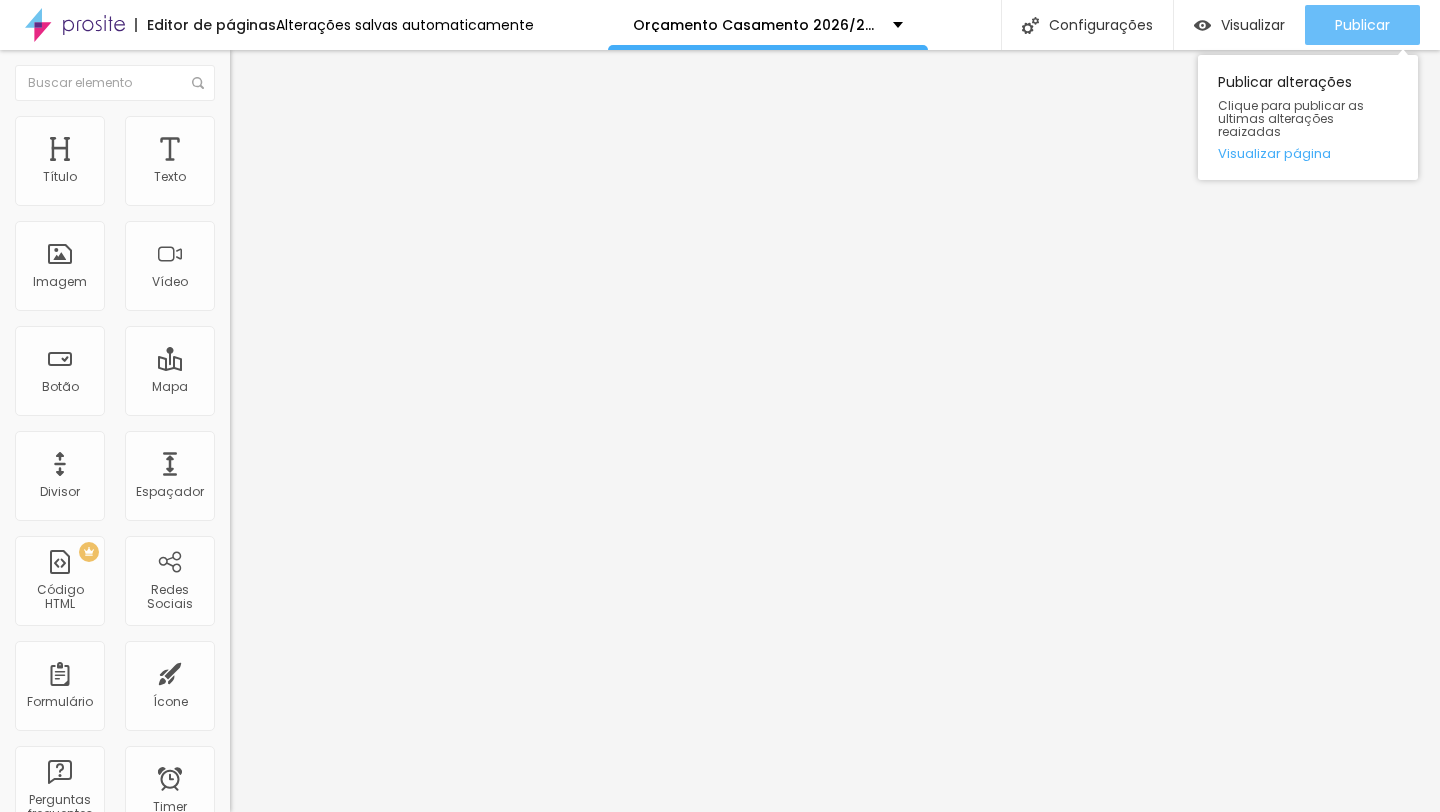 click on "Publicar" at bounding box center [1362, 25] 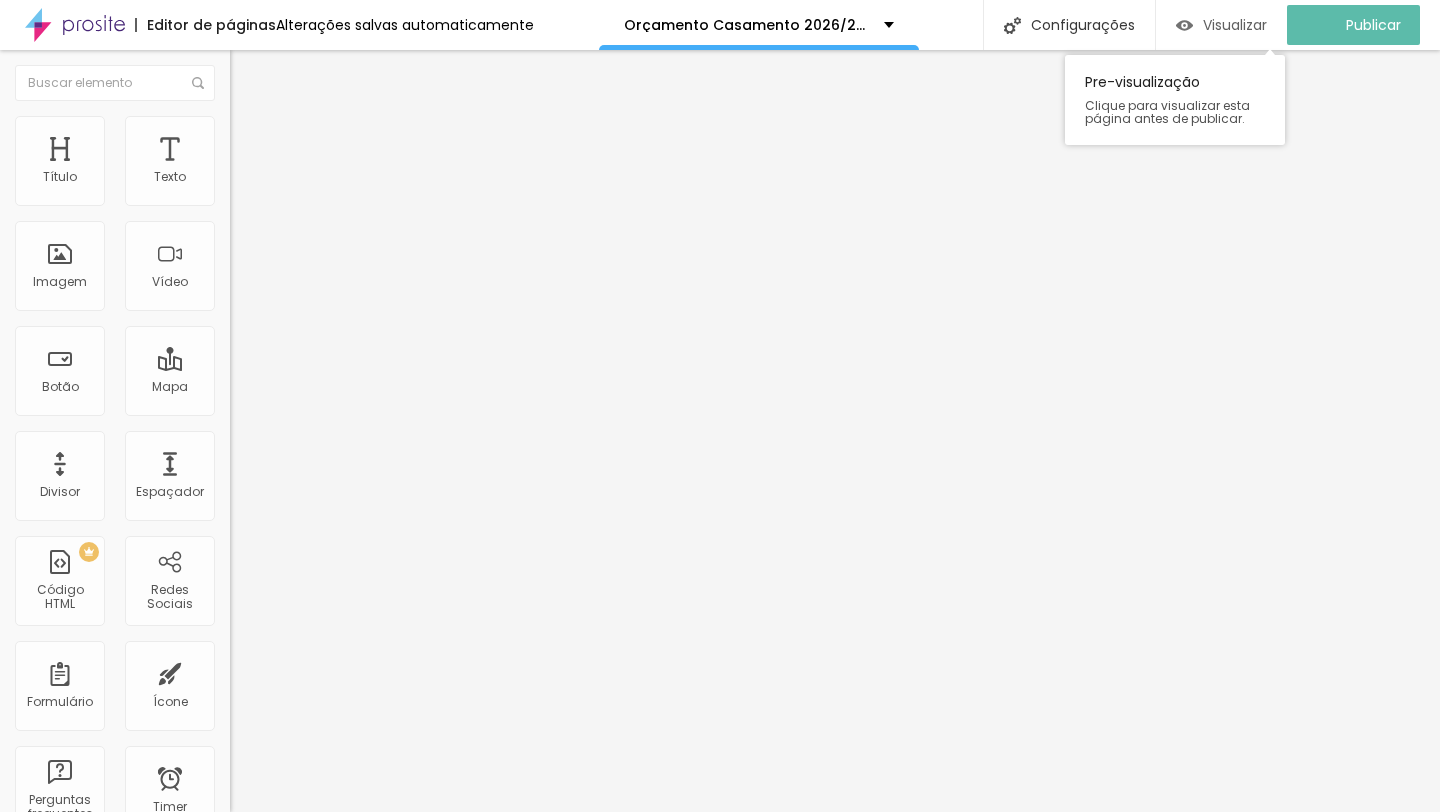 click on "Visualizar" at bounding box center [1235, 25] 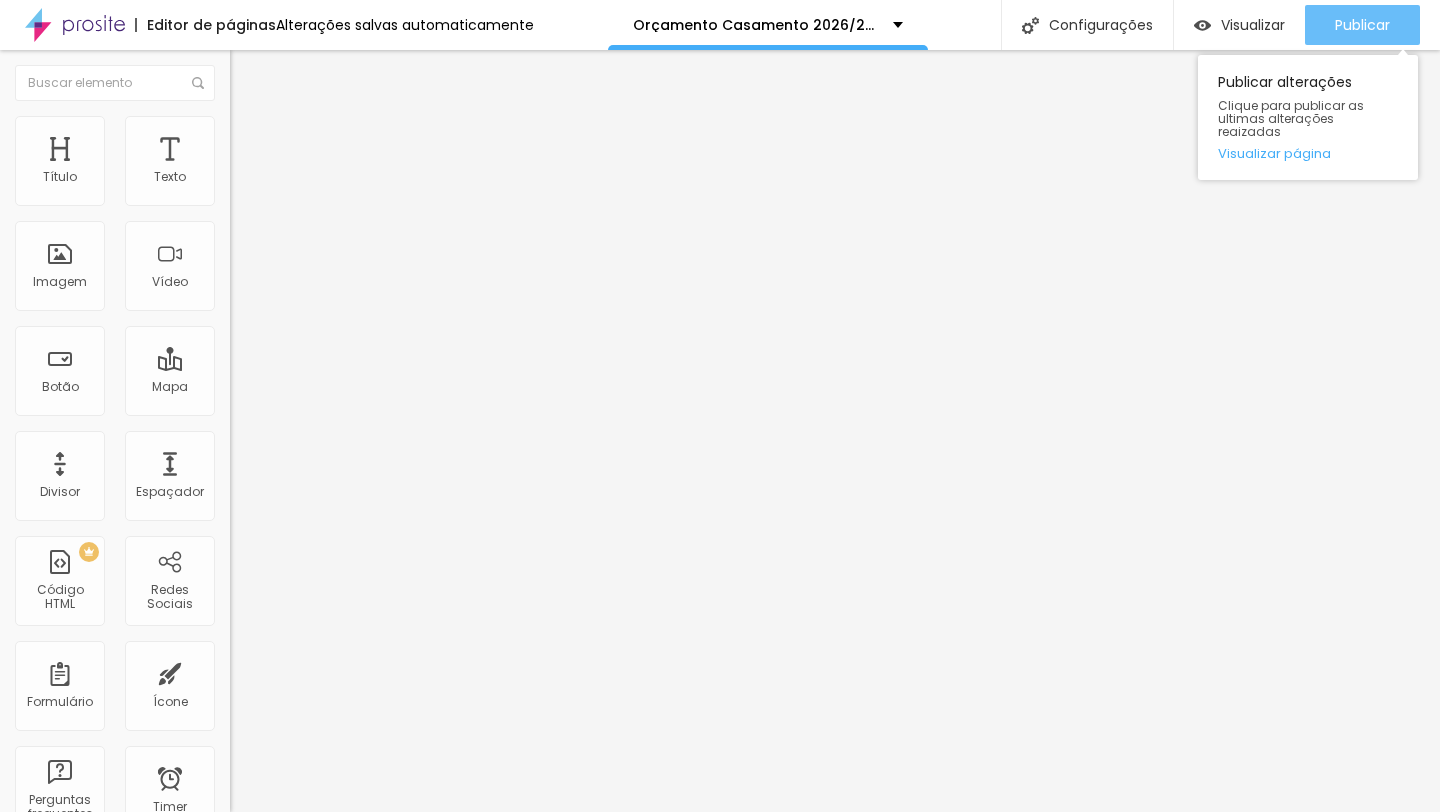 click on "Publicar" at bounding box center [1362, 25] 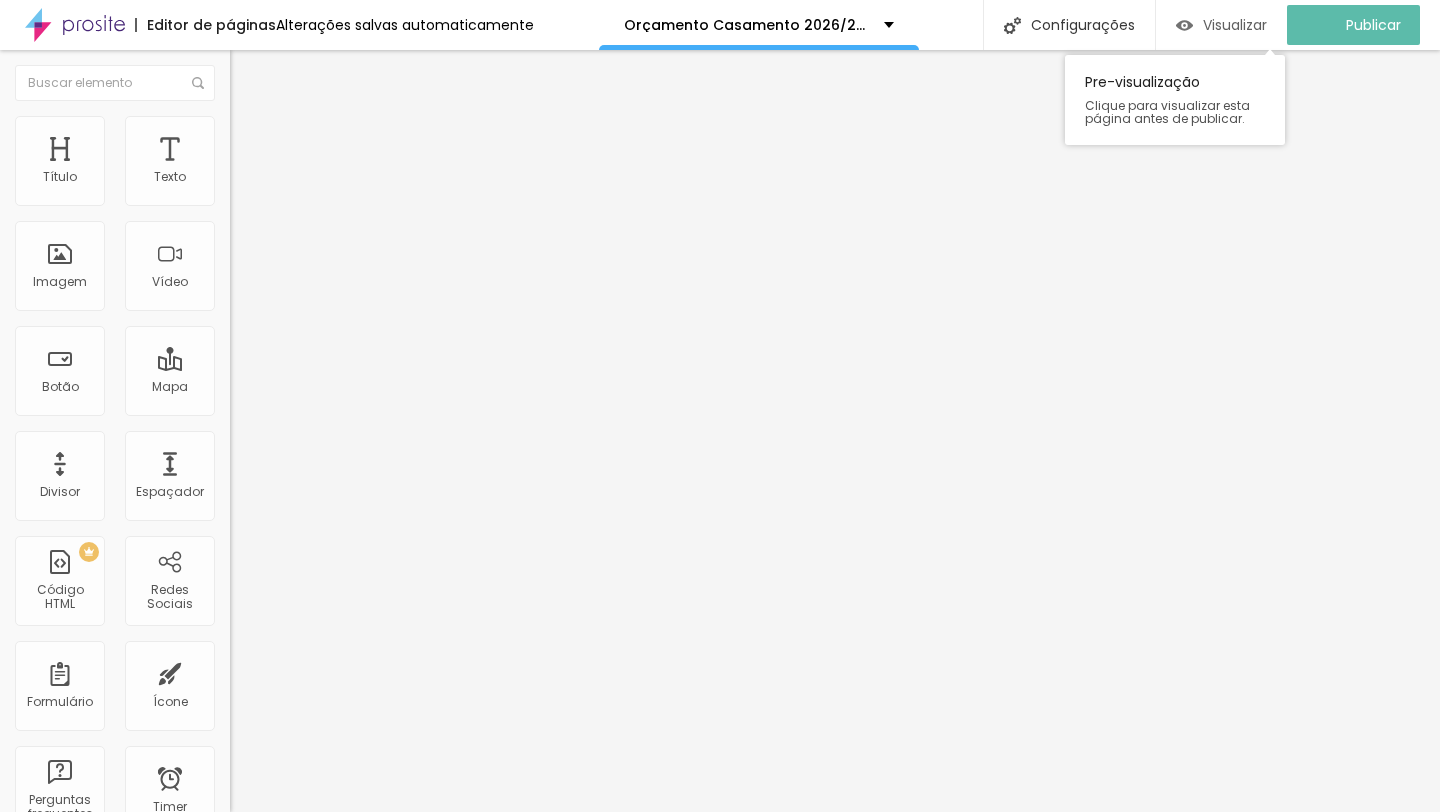 click on "Visualizar" at bounding box center (1235, 25) 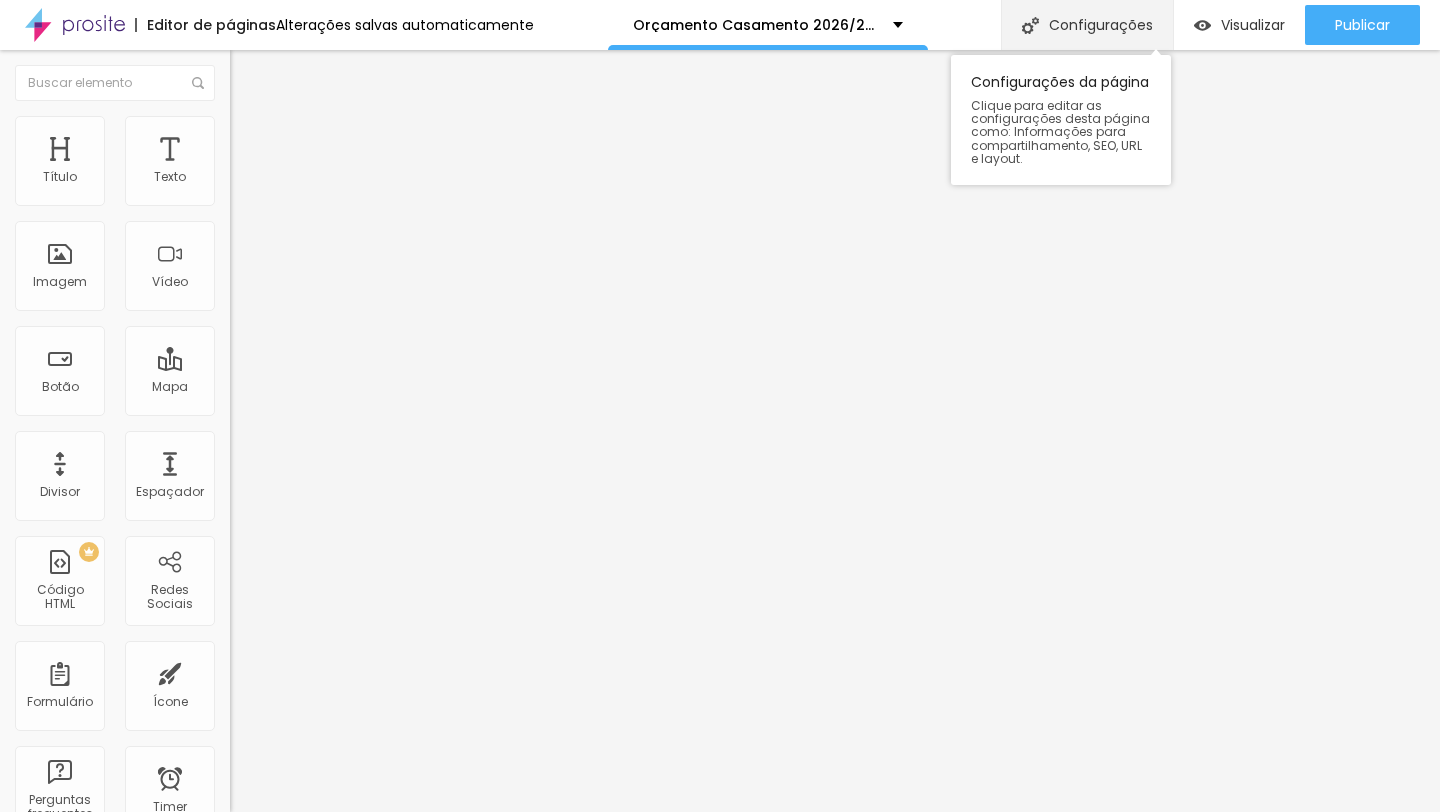 click on "Configurações" at bounding box center [1087, 25] 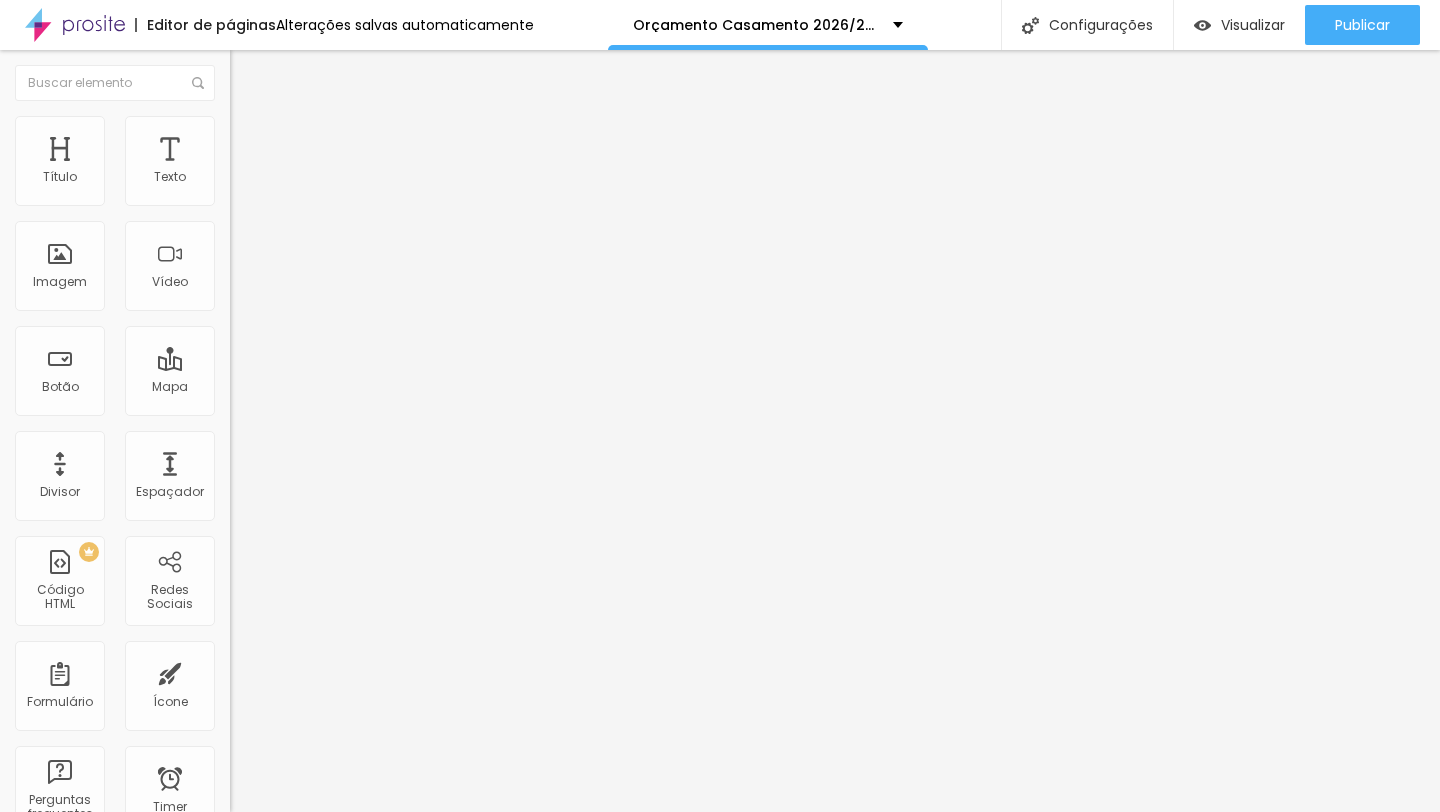 click on "/orcamento-casamento-2026-2027-2" at bounding box center (720, 1002) 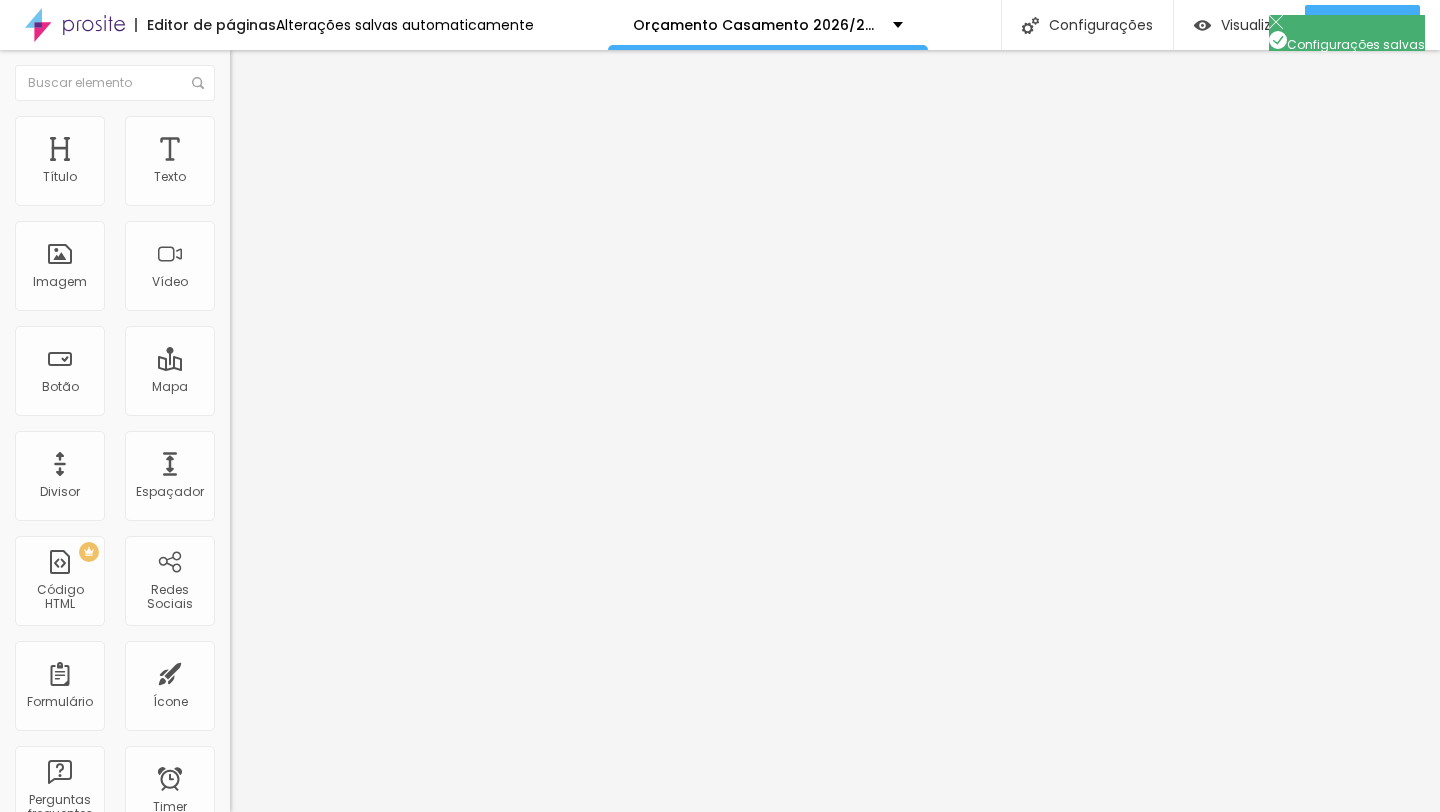 click at bounding box center [720, 833] 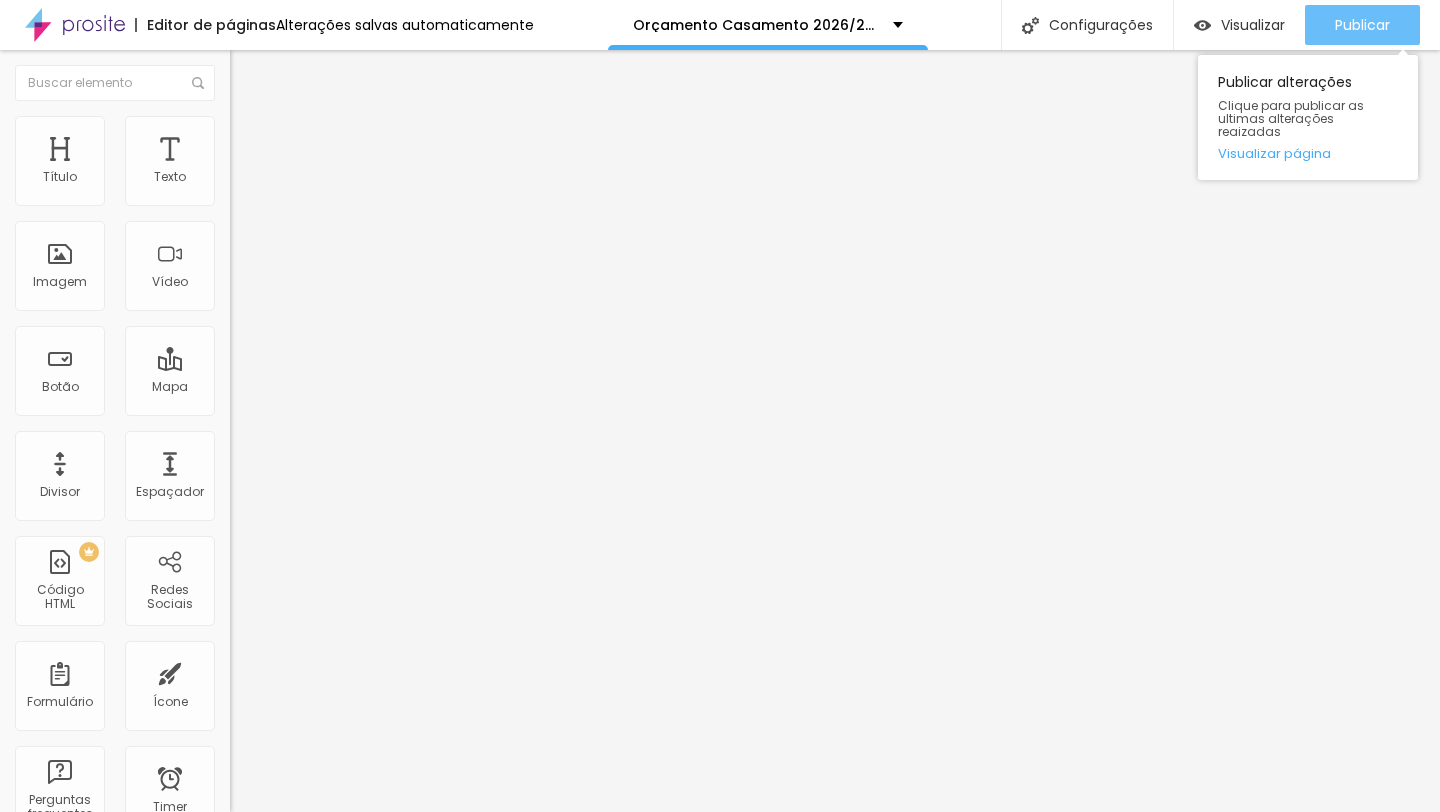 click 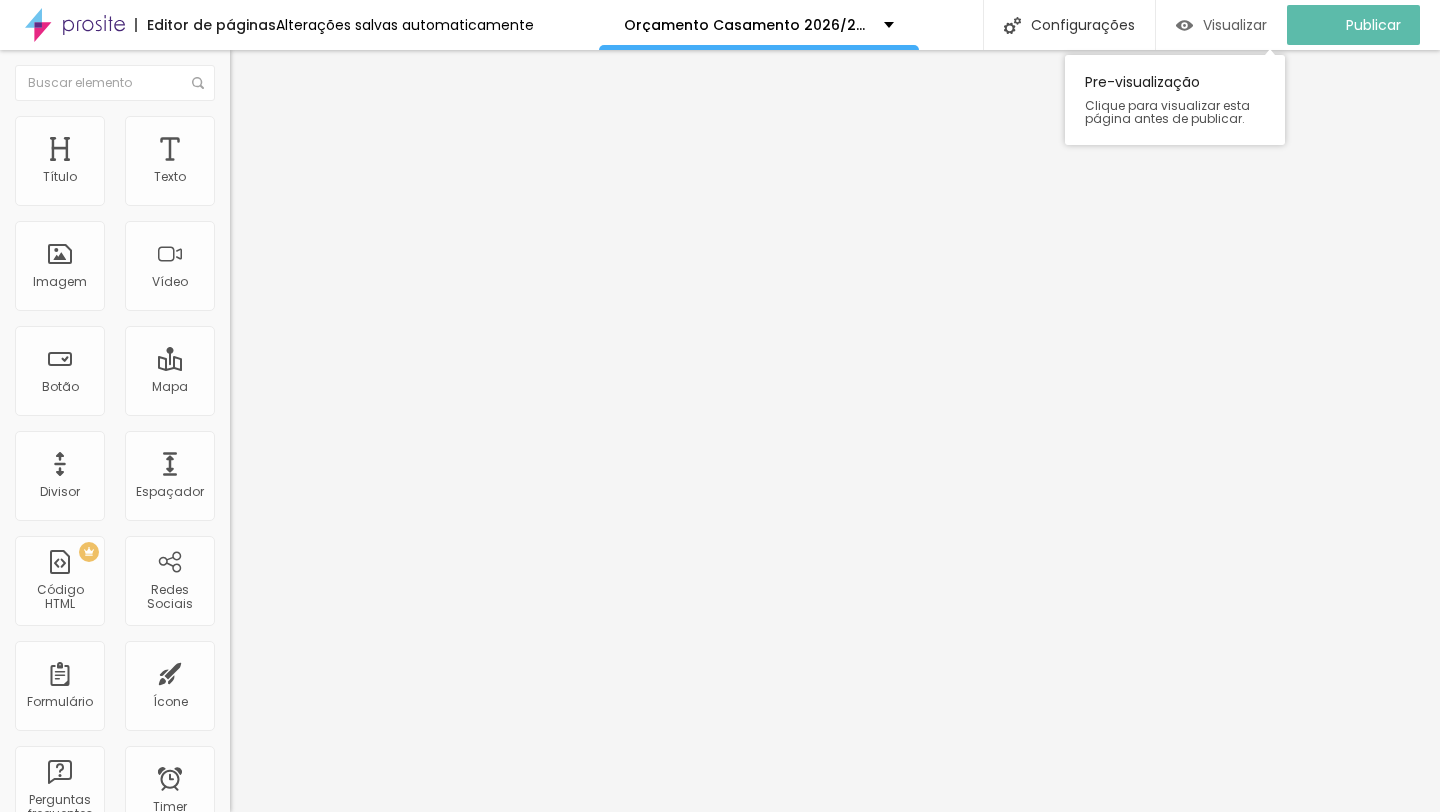 click on "Visualizar" at bounding box center (1235, 25) 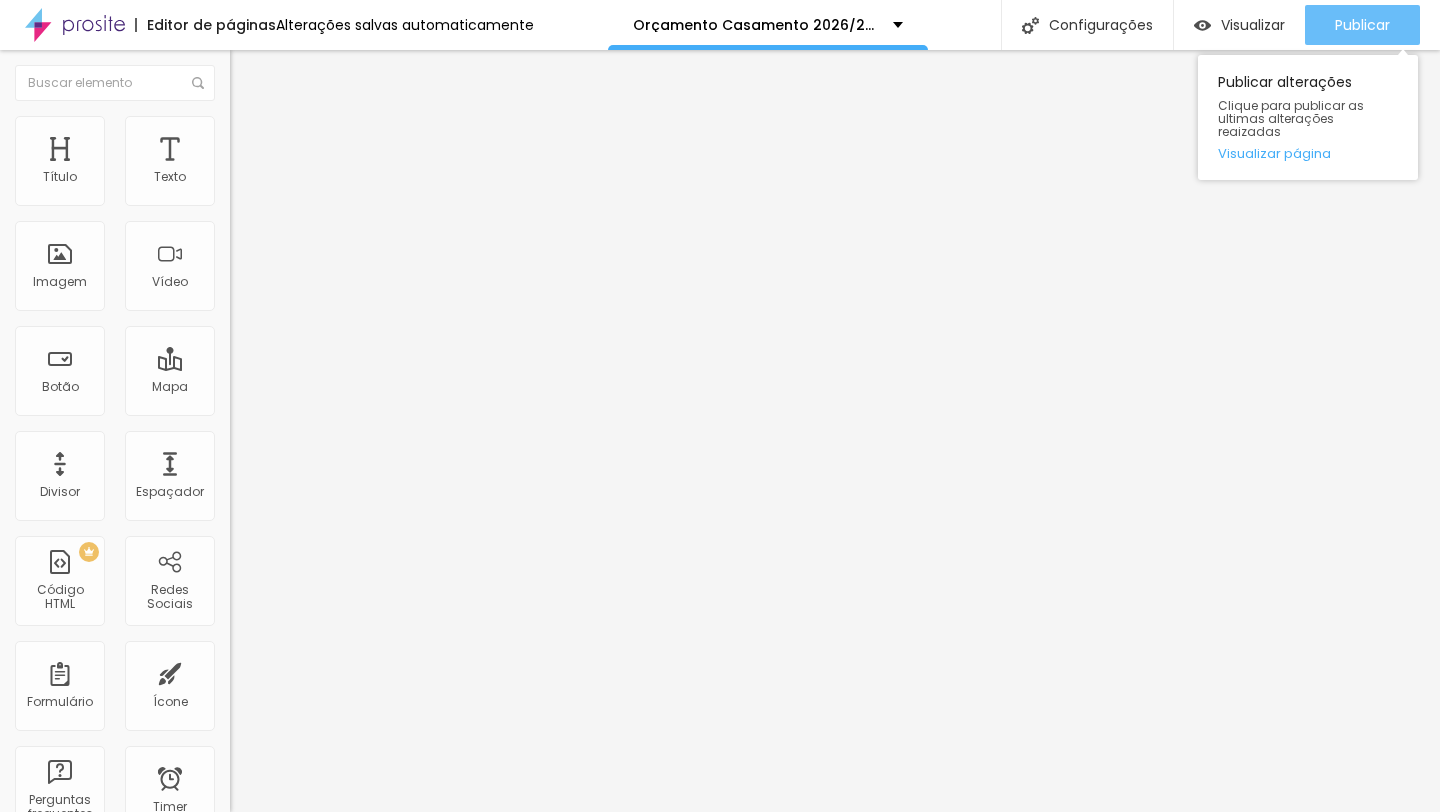 click on "Publicar" at bounding box center (1362, 25) 